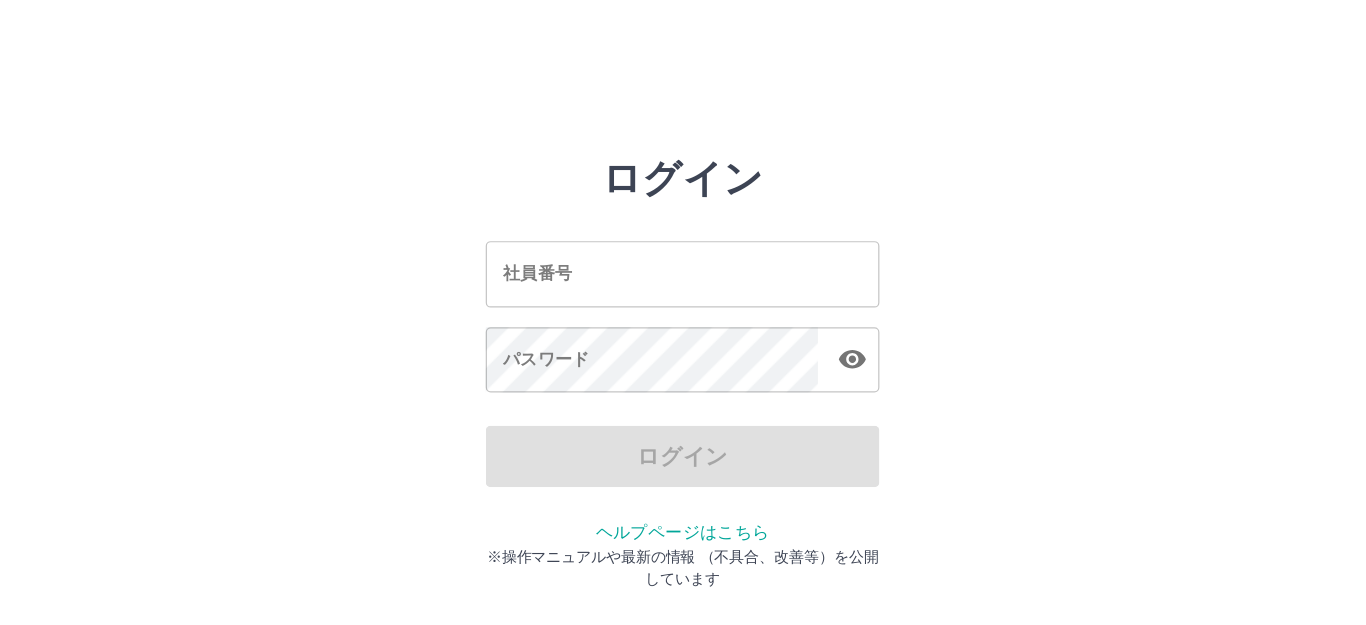 scroll, scrollTop: 0, scrollLeft: 0, axis: both 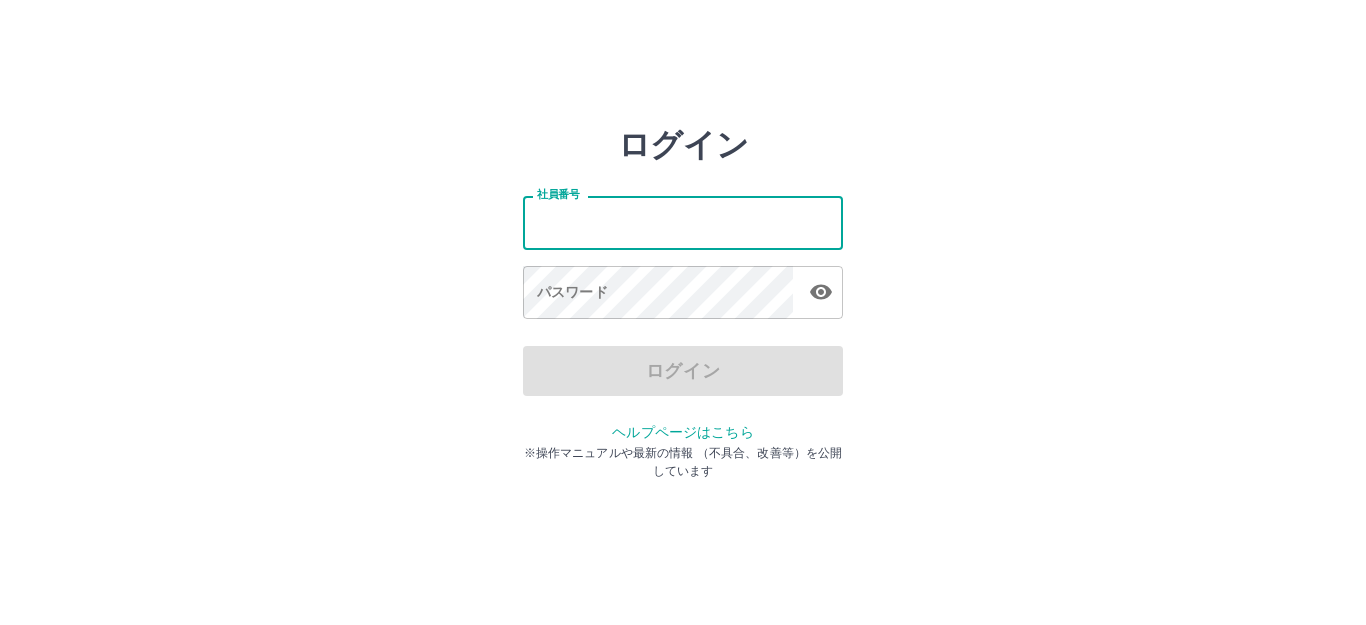 drag, startPoint x: 558, startPoint y: 221, endPoint x: 517, endPoint y: 214, distance: 41.59327 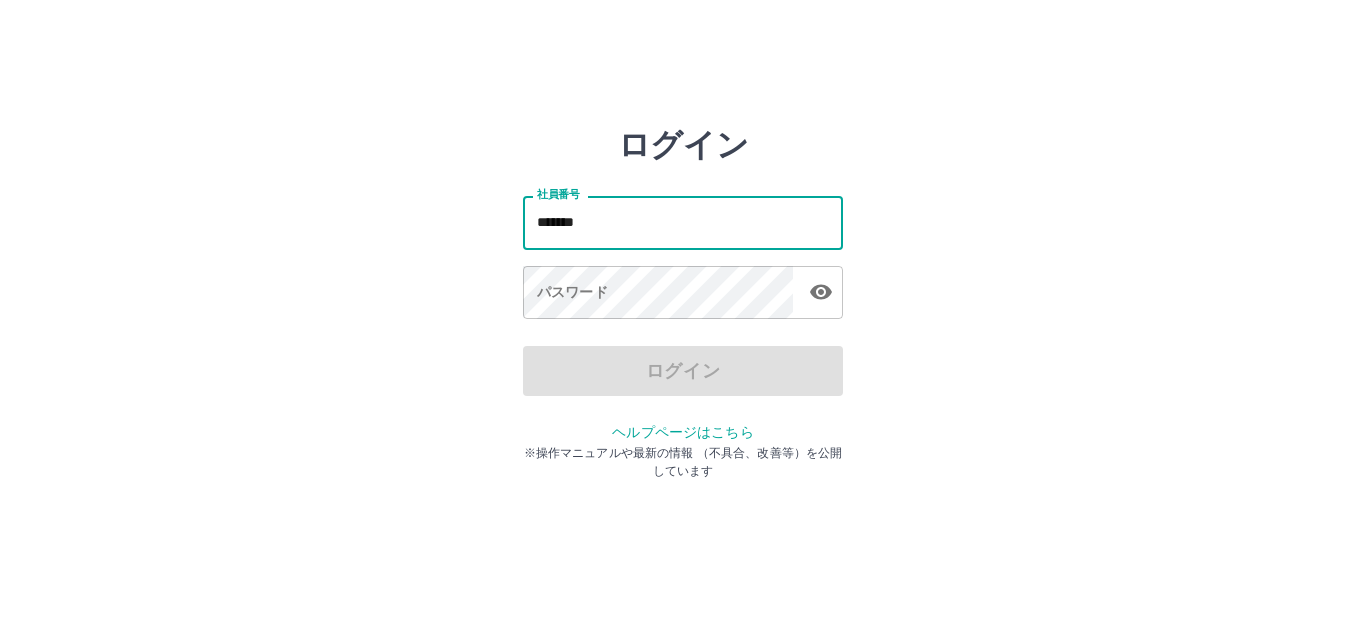 type on "*******" 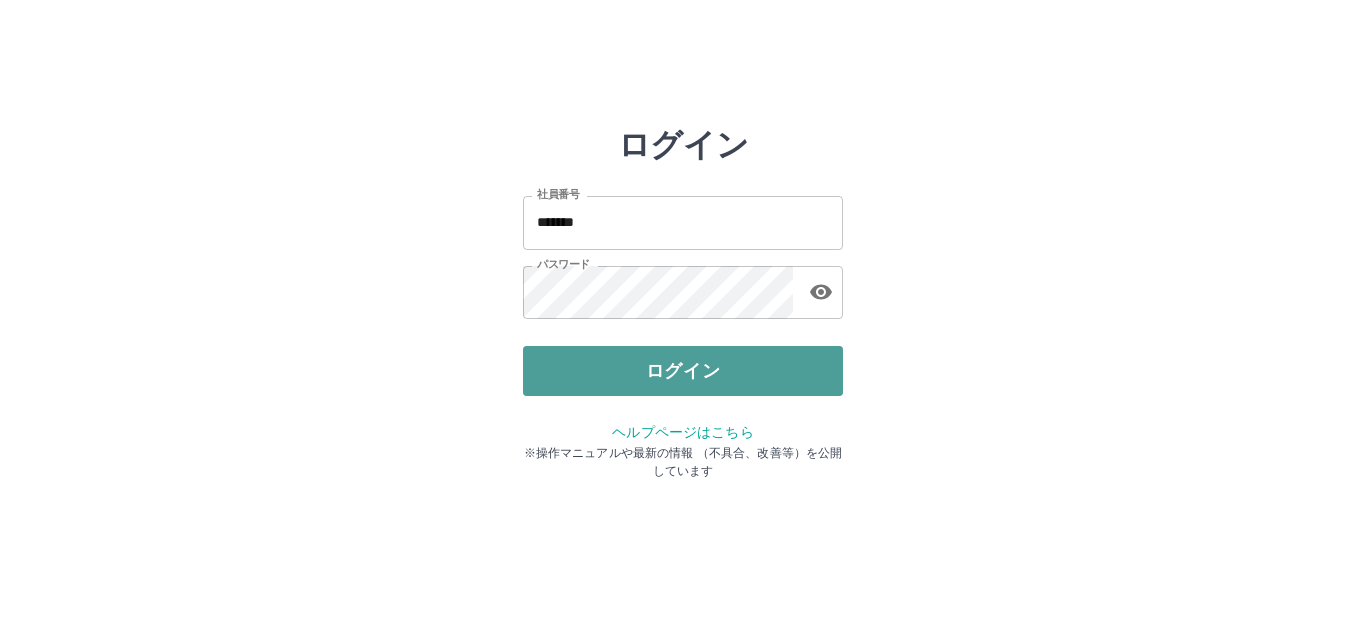 click on "ログイン" at bounding box center (683, 371) 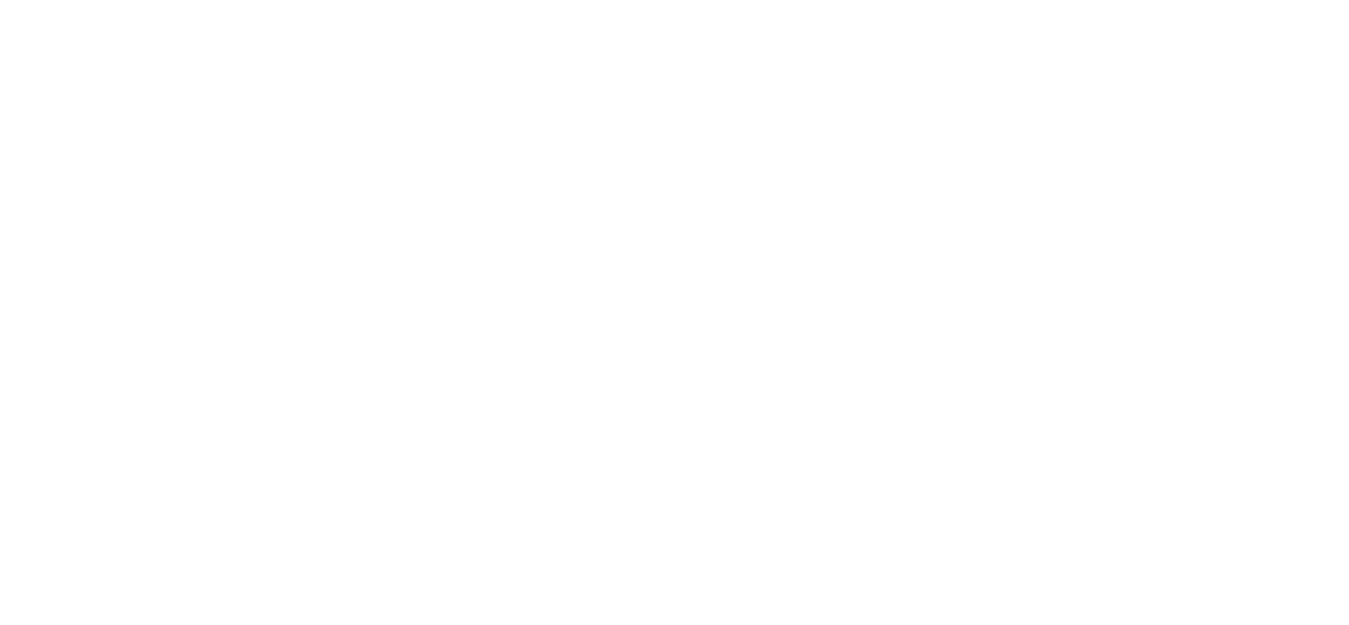 scroll, scrollTop: 0, scrollLeft: 0, axis: both 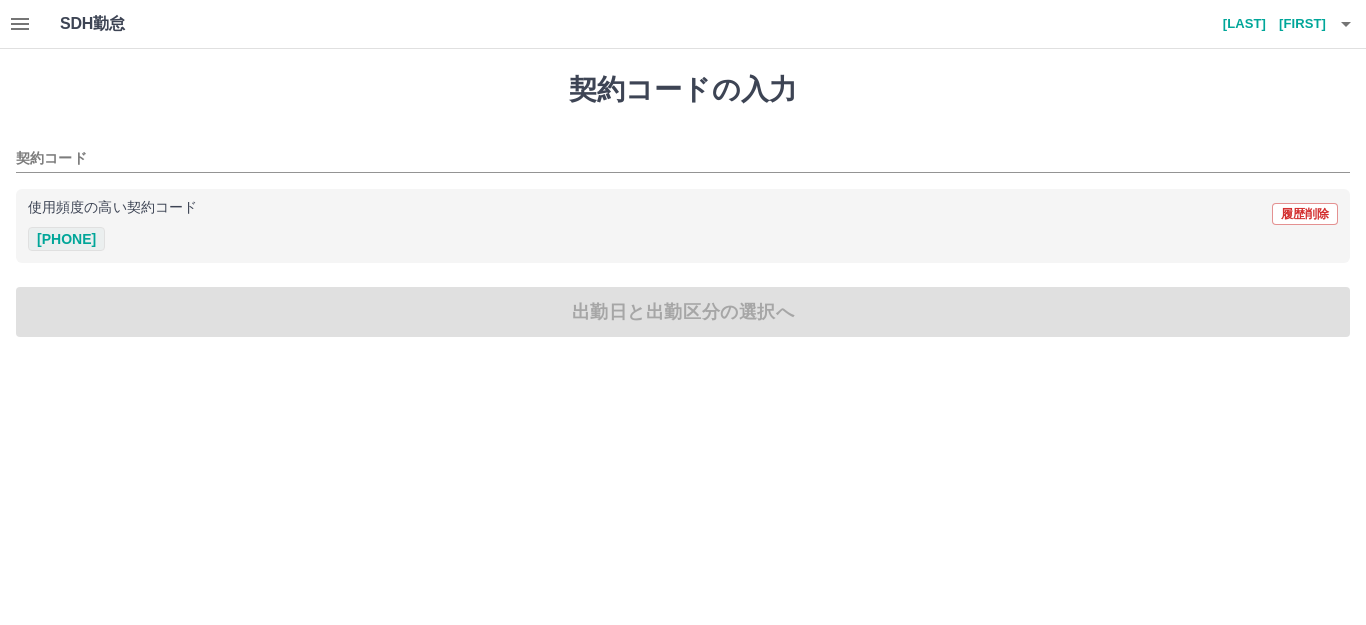 click on "[PHONE]" at bounding box center [66, 239] 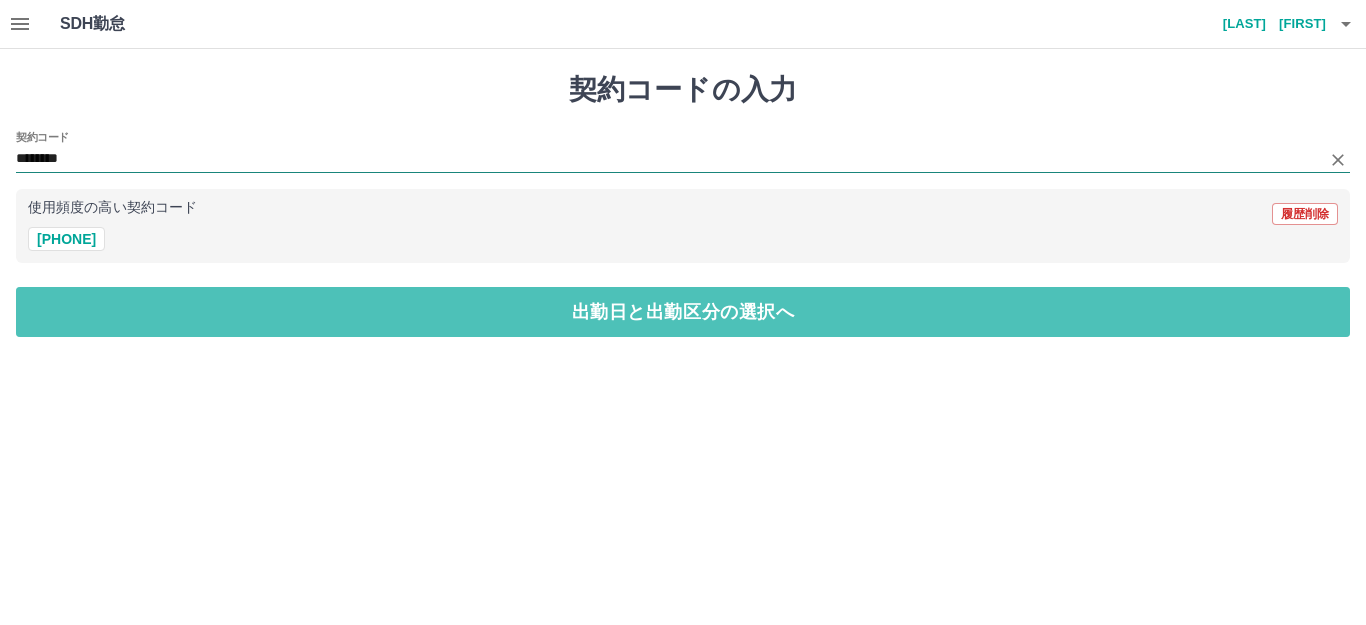 drag, startPoint x: 397, startPoint y: 317, endPoint x: 414, endPoint y: 150, distance: 167.86304 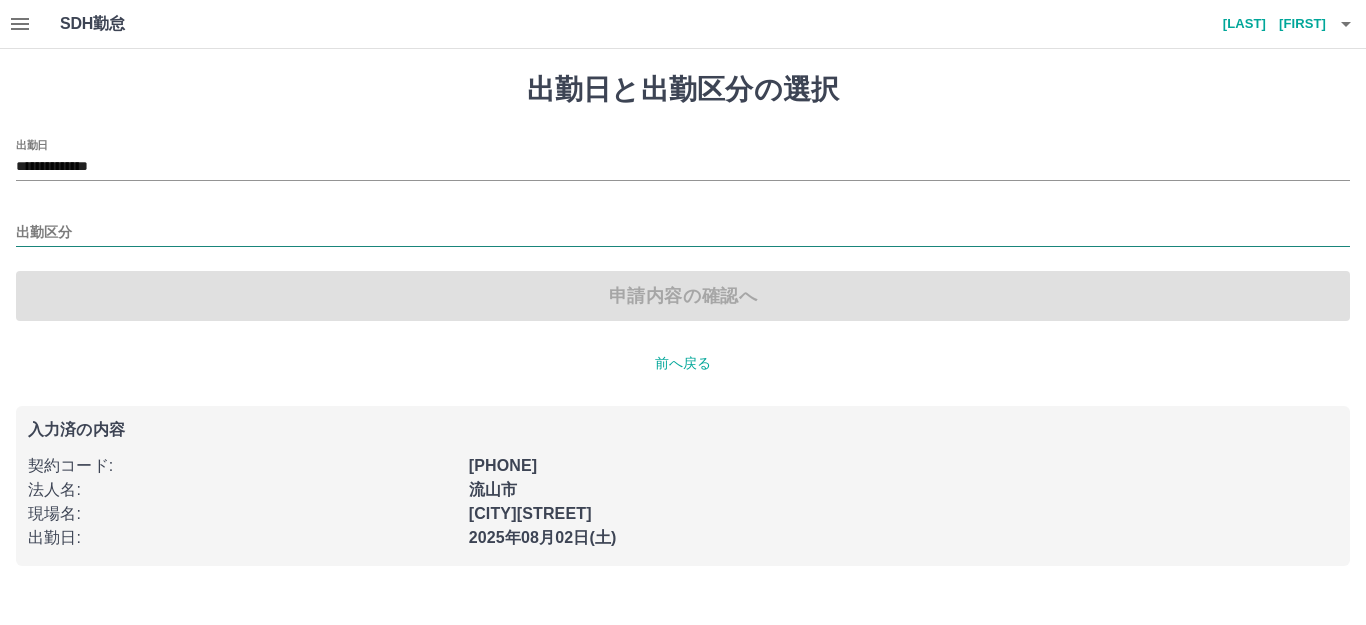 click on "出勤区分" at bounding box center (683, 233) 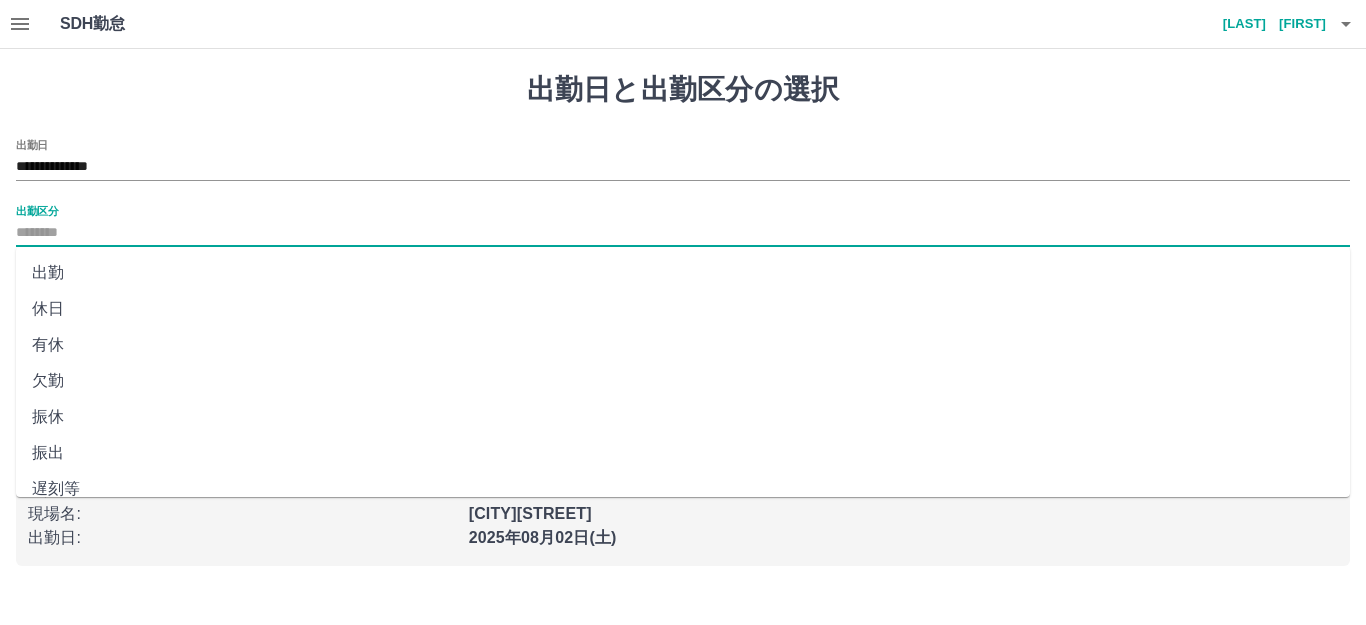 drag, startPoint x: 123, startPoint y: 269, endPoint x: 185, endPoint y: 224, distance: 76.6094 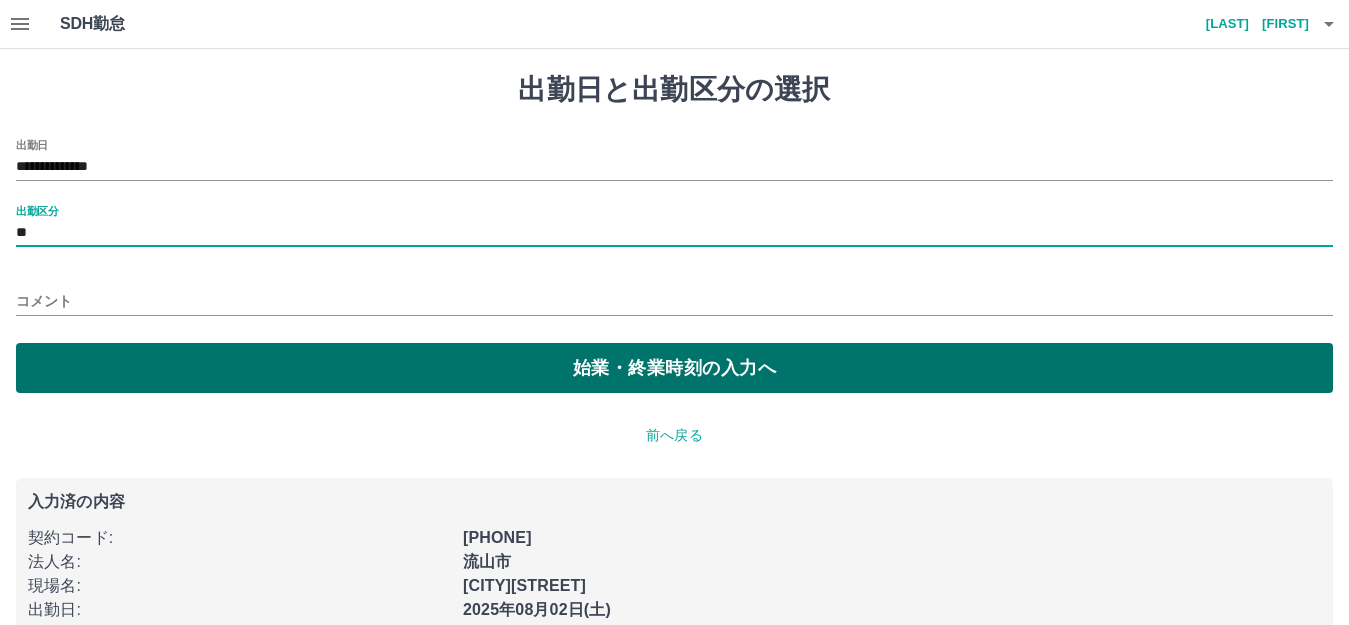 drag, startPoint x: 304, startPoint y: 367, endPoint x: 316, endPoint y: 339, distance: 30.463093 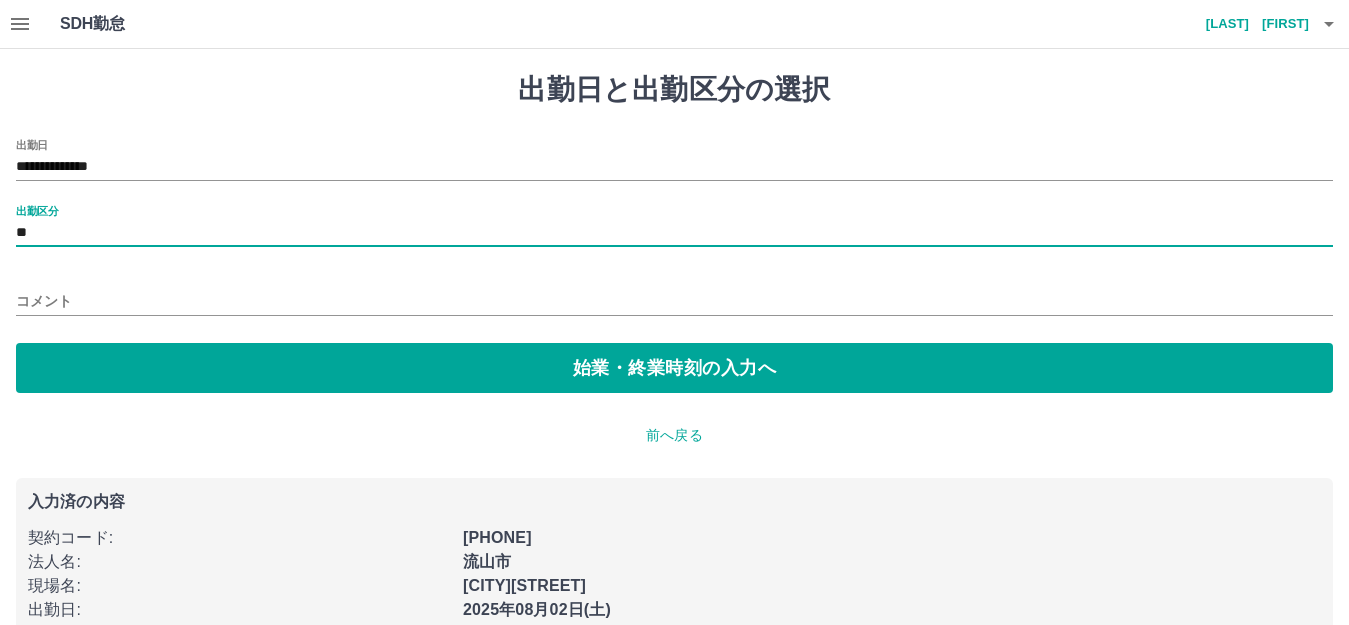 click on "始業・終業時刻の入力へ" at bounding box center (674, 368) 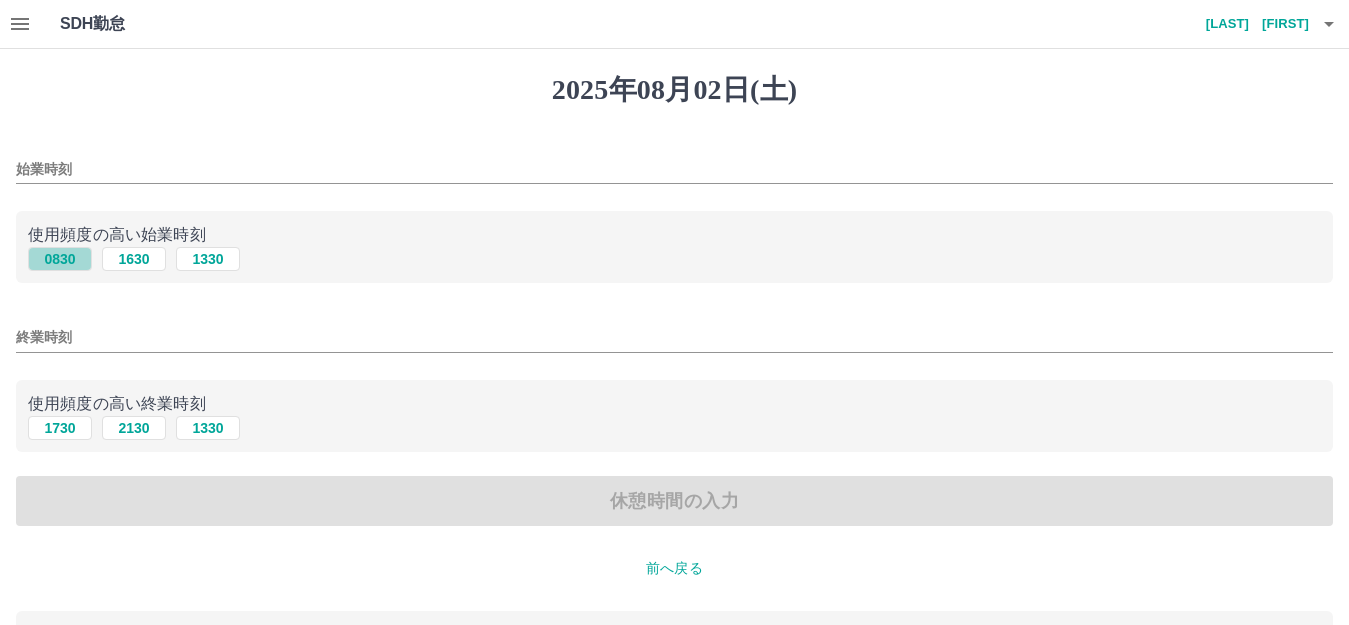 click on "0830" at bounding box center [60, 259] 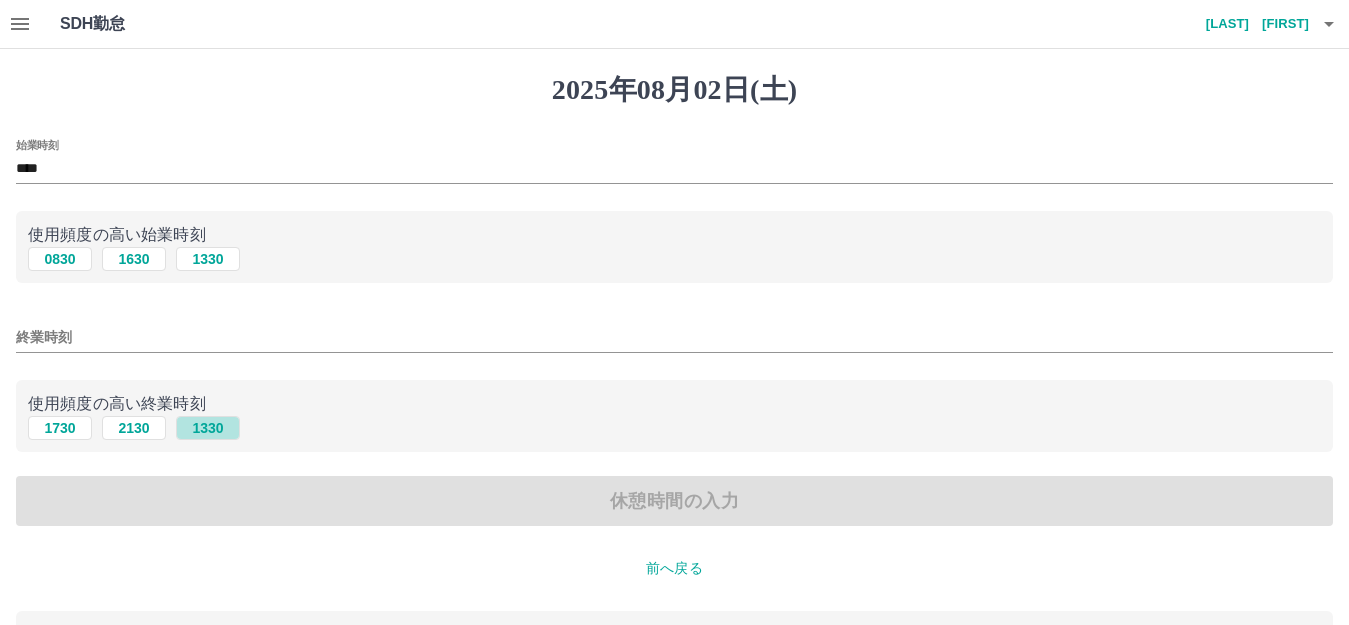 drag, startPoint x: 207, startPoint y: 426, endPoint x: 368, endPoint y: 244, distance: 242.99178 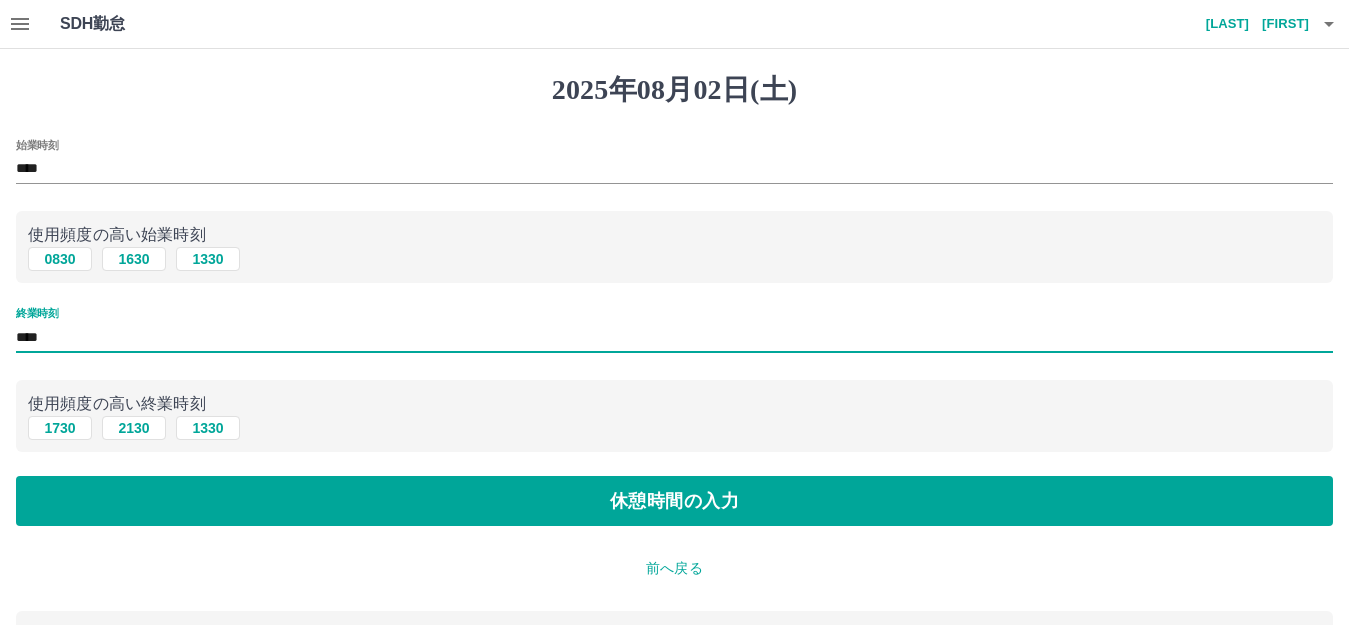 click on "****" at bounding box center (674, 337) 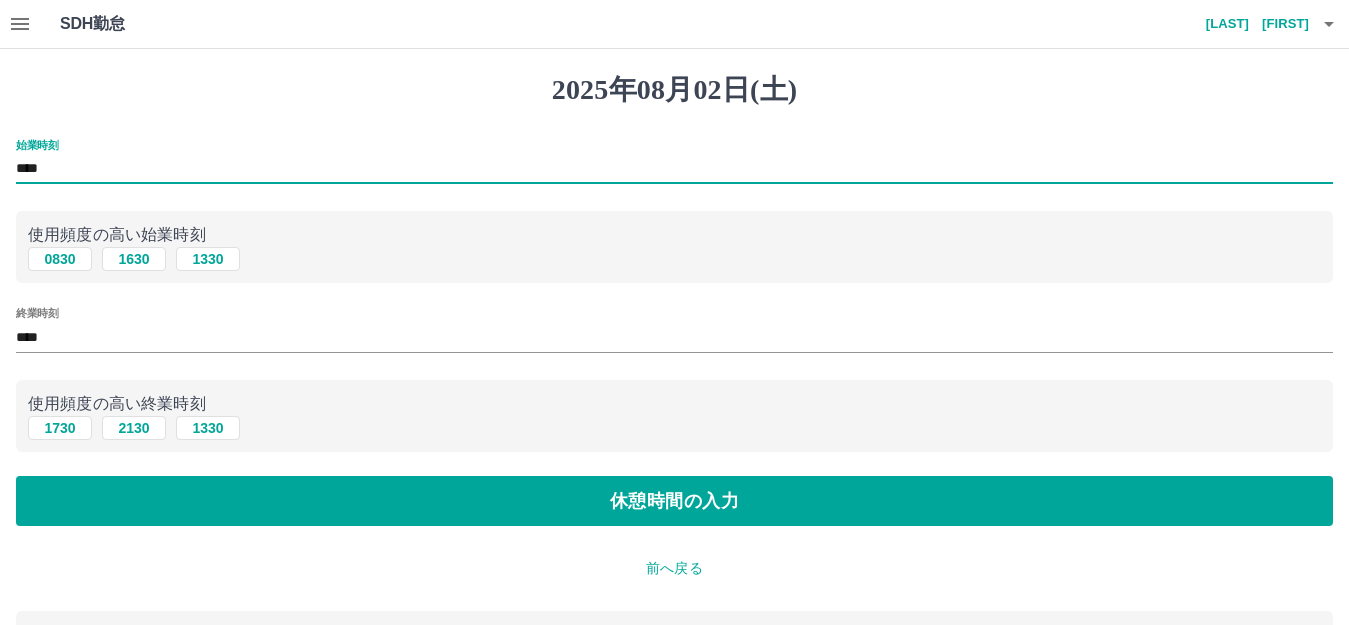 click on "****" at bounding box center [674, 169] 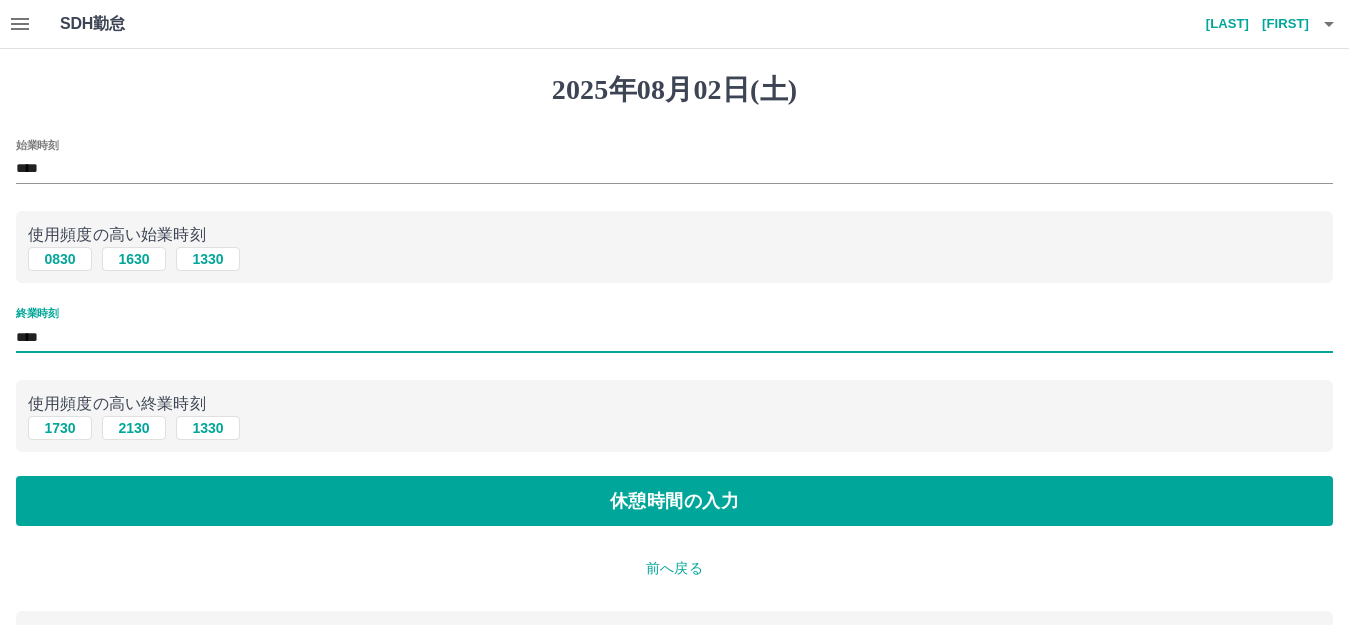 drag, startPoint x: 31, startPoint y: 332, endPoint x: 80, endPoint y: 338, distance: 49.365982 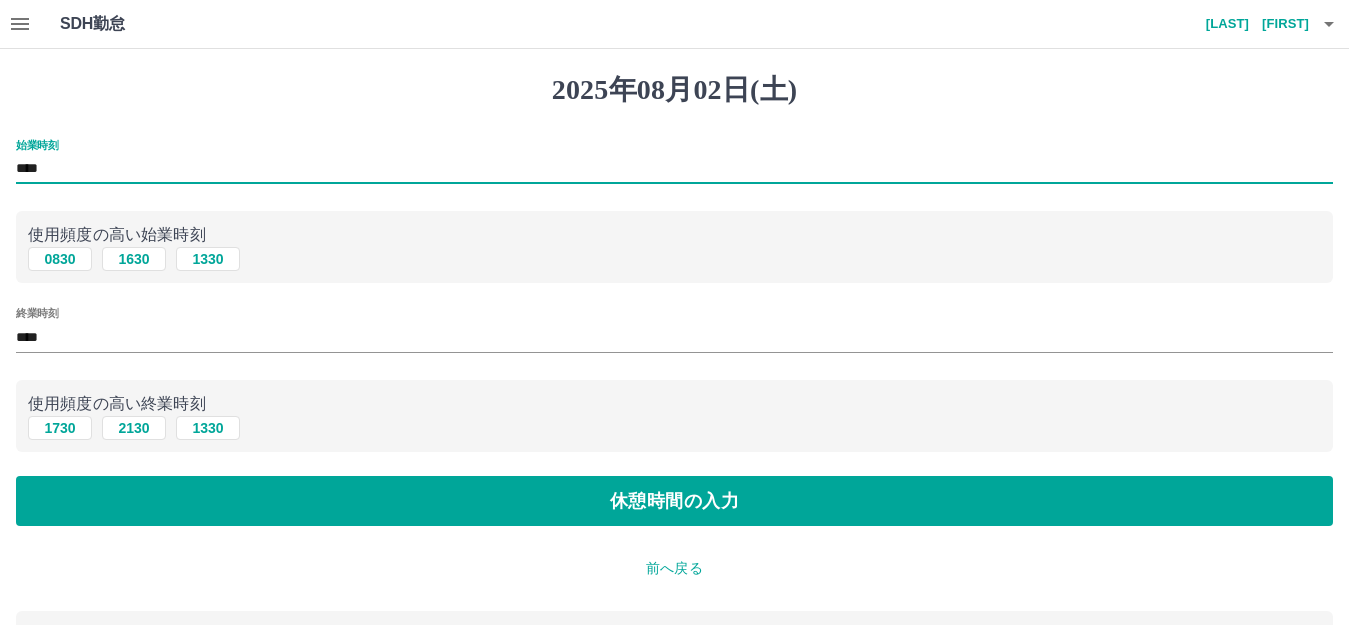 click on "****" at bounding box center (674, 169) 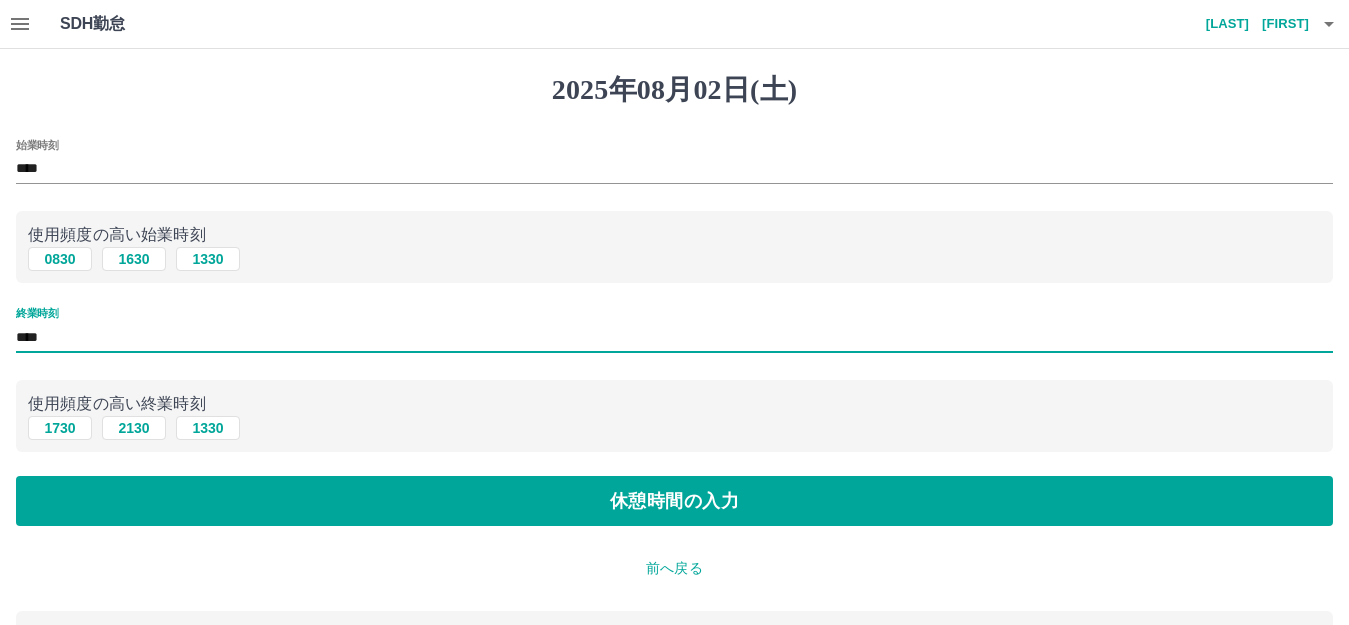 click on "****" at bounding box center (674, 337) 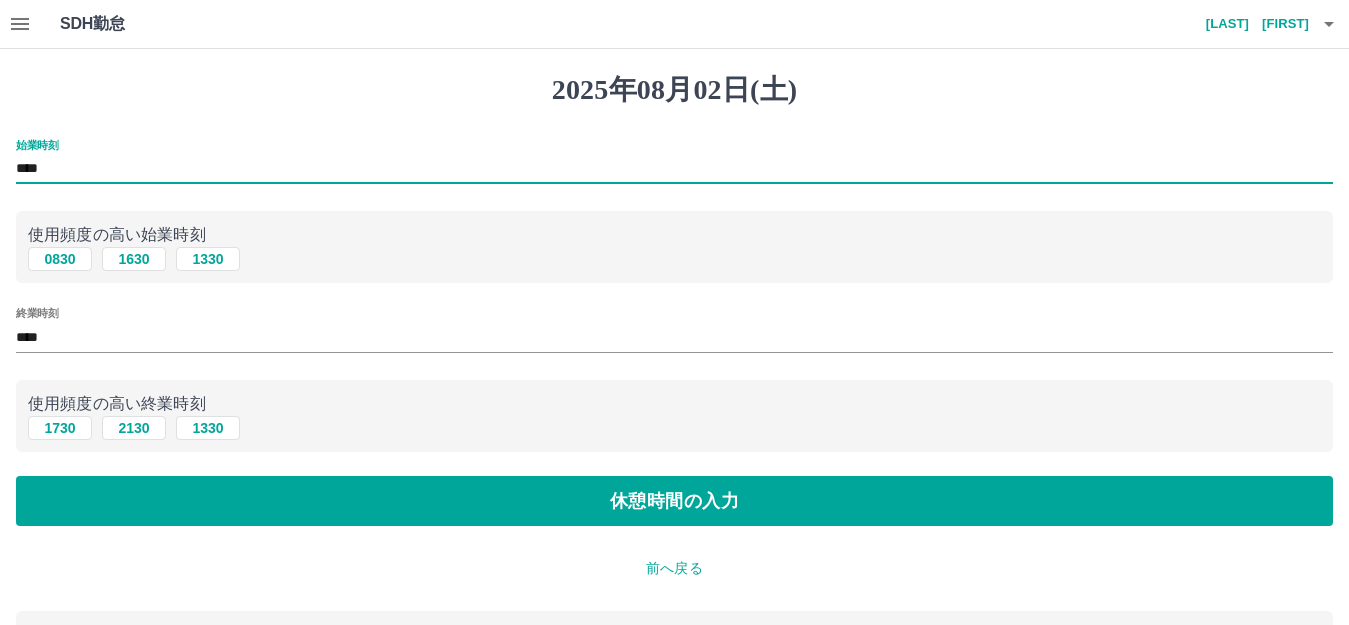 click on "****" at bounding box center (674, 169) 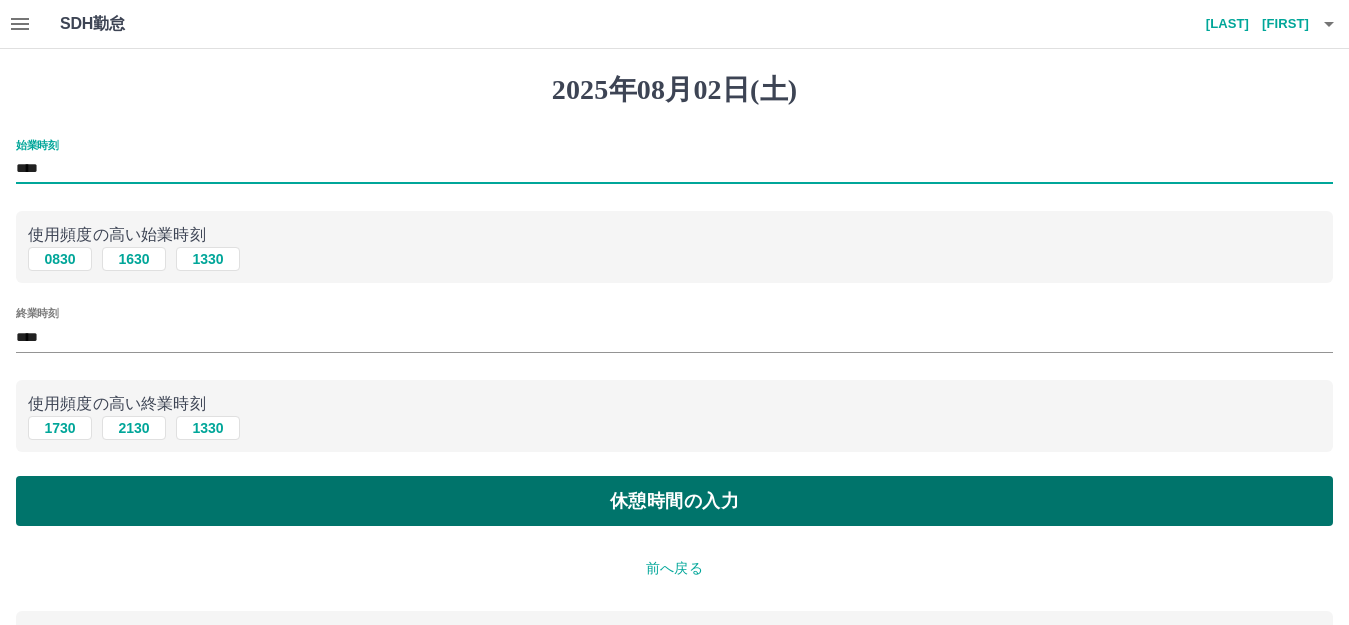 click on "休憩時間の入力" at bounding box center (674, 501) 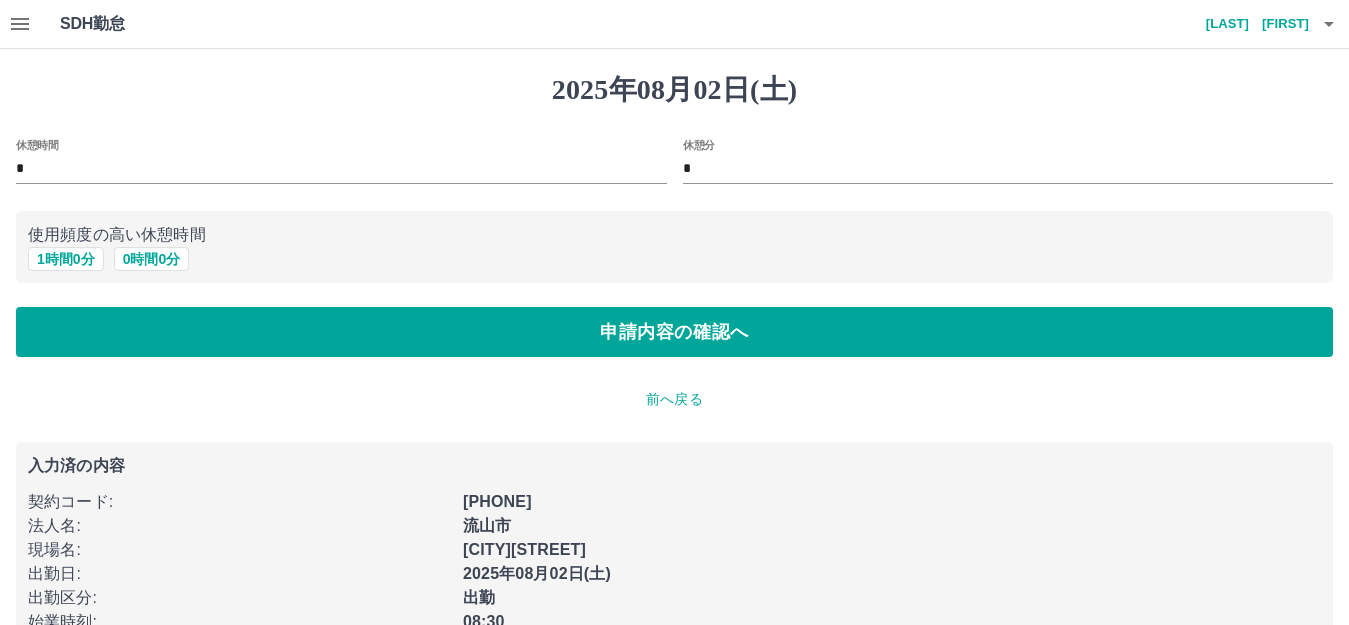 drag, startPoint x: 423, startPoint y: 332, endPoint x: 435, endPoint y: 288, distance: 45.607018 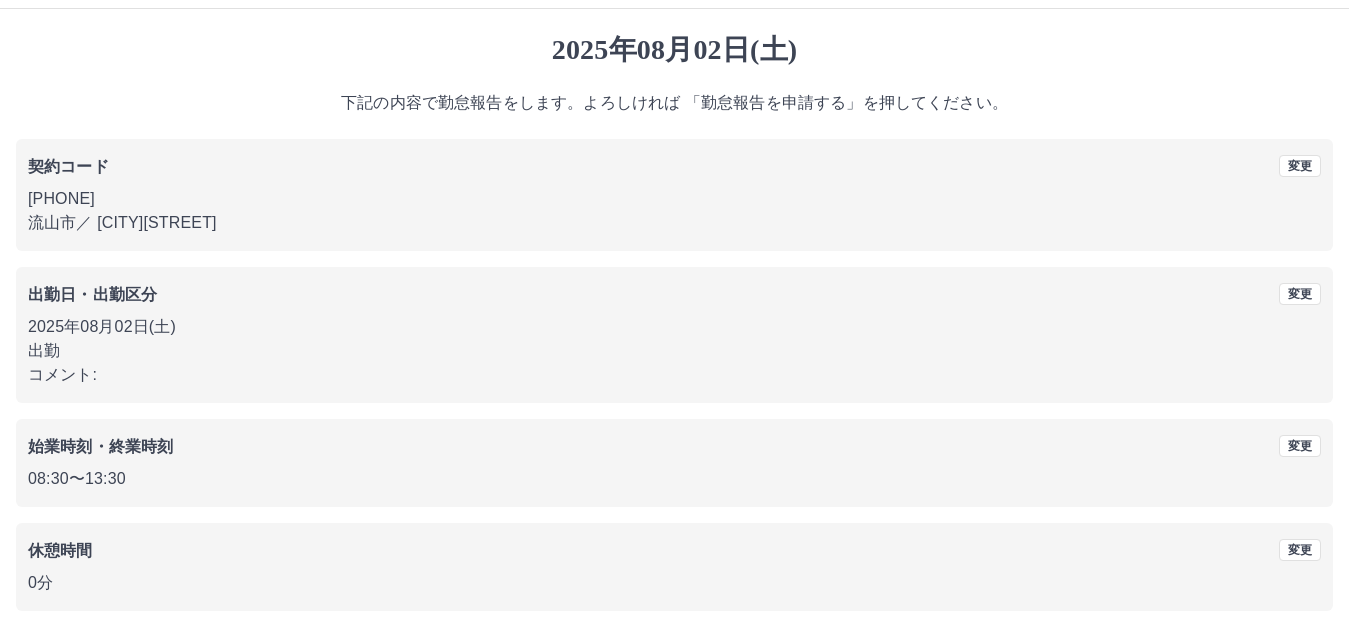 scroll, scrollTop: 124, scrollLeft: 0, axis: vertical 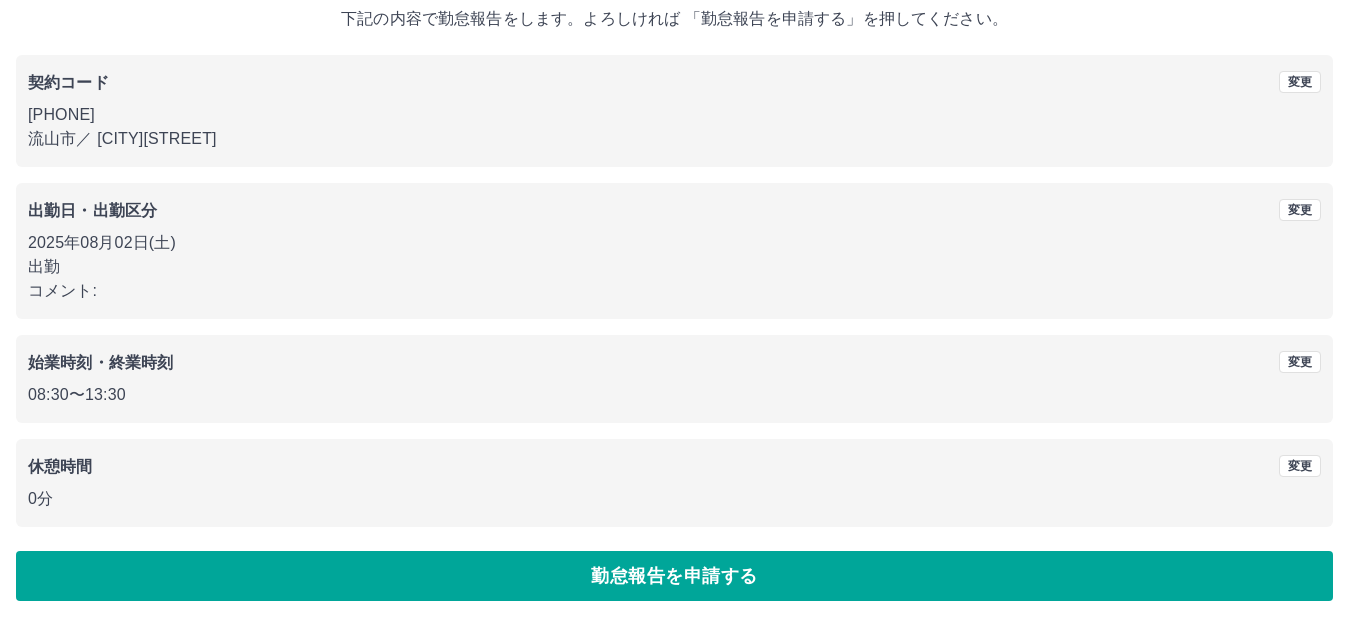 click on "勤怠報告を申請する" at bounding box center (674, 576) 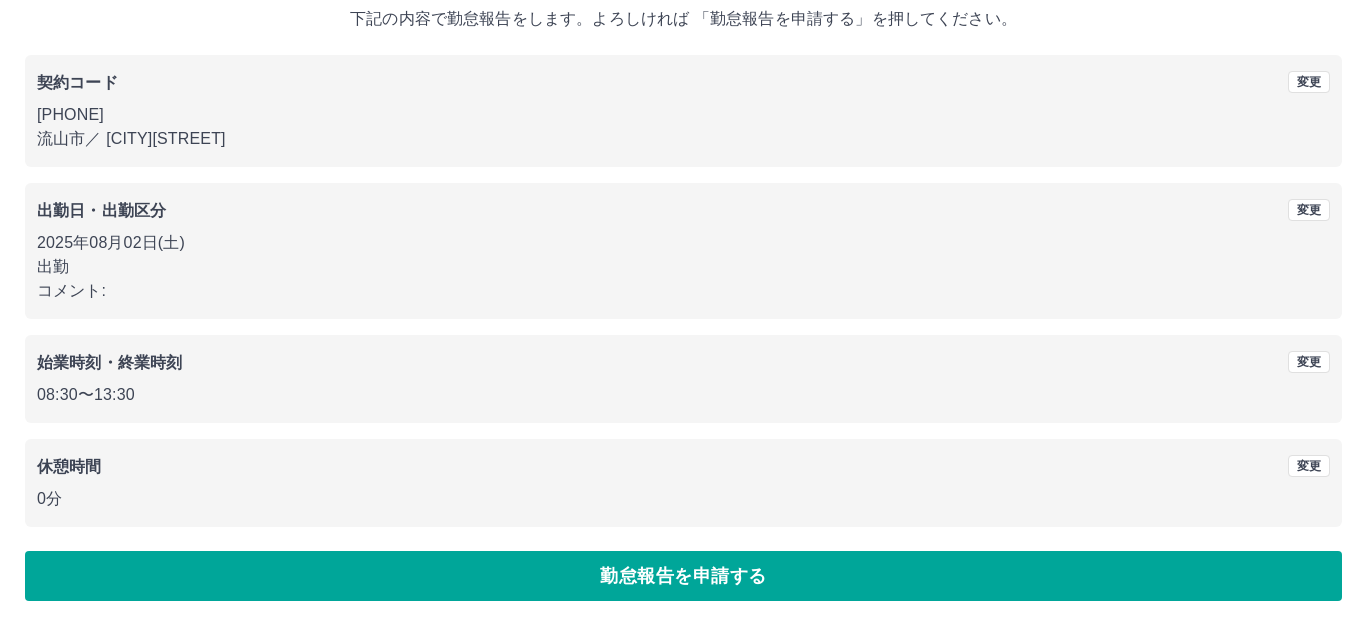 scroll, scrollTop: 0, scrollLeft: 0, axis: both 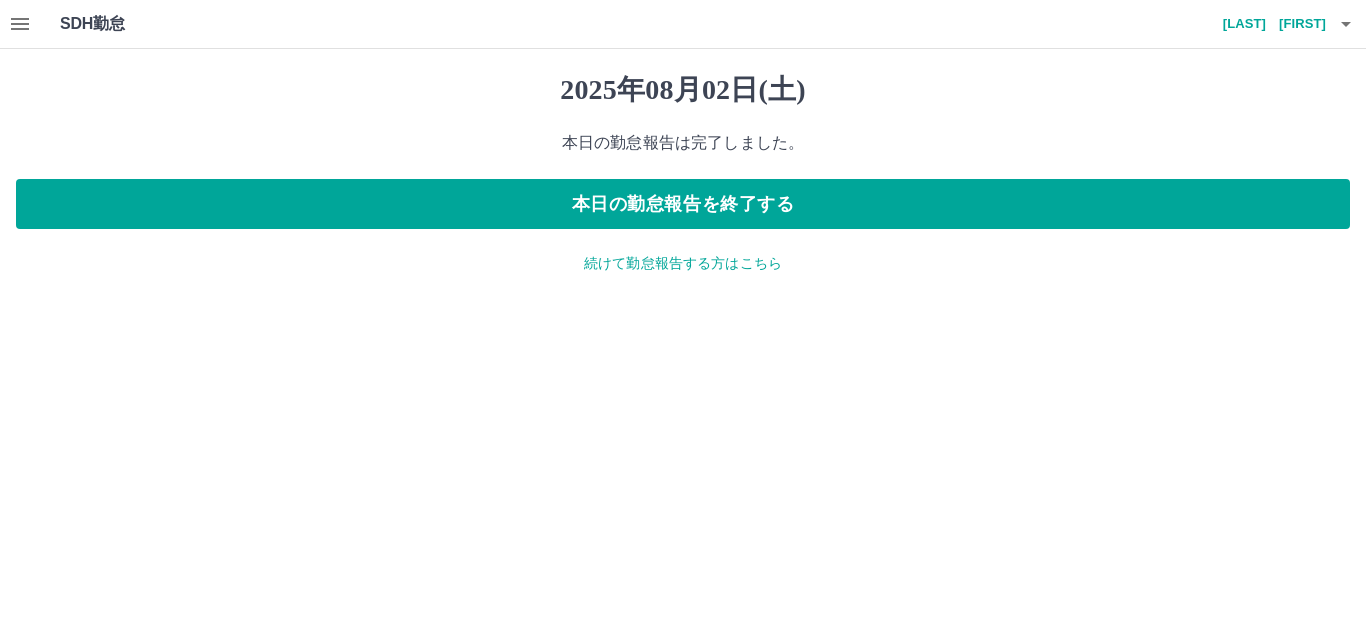 click on "続けて勤怠報告する方はこちら" at bounding box center (683, 263) 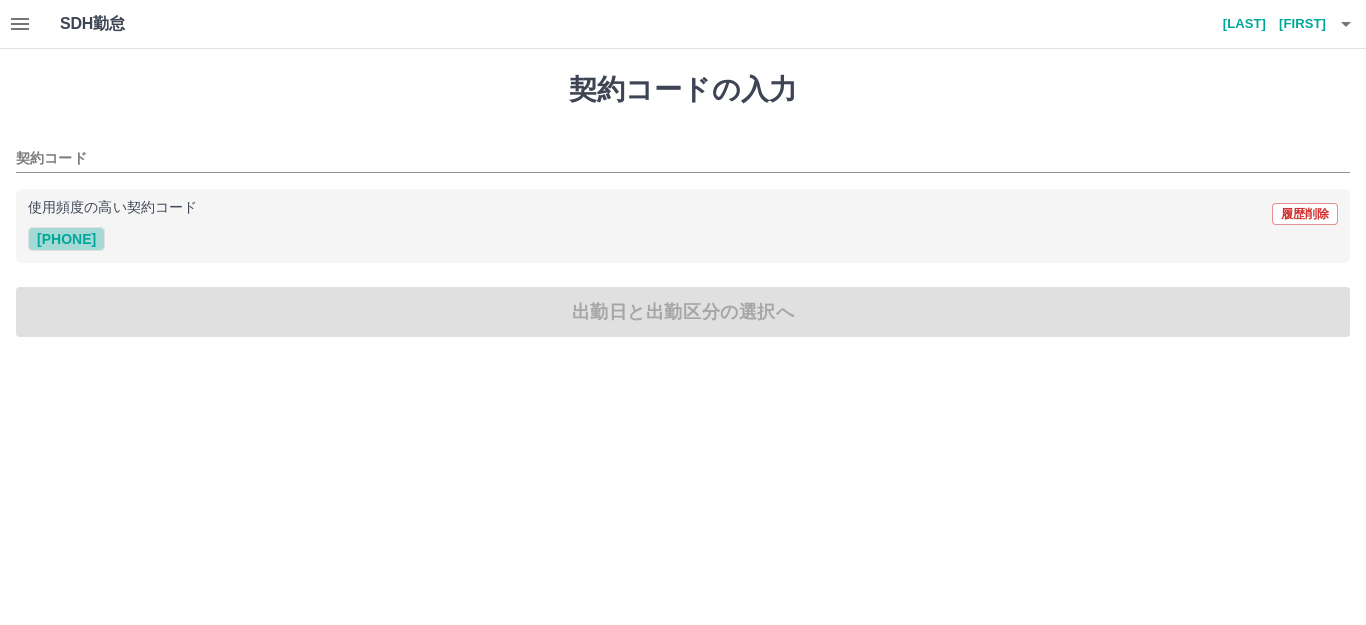 click on "[PHONE]" at bounding box center [66, 239] 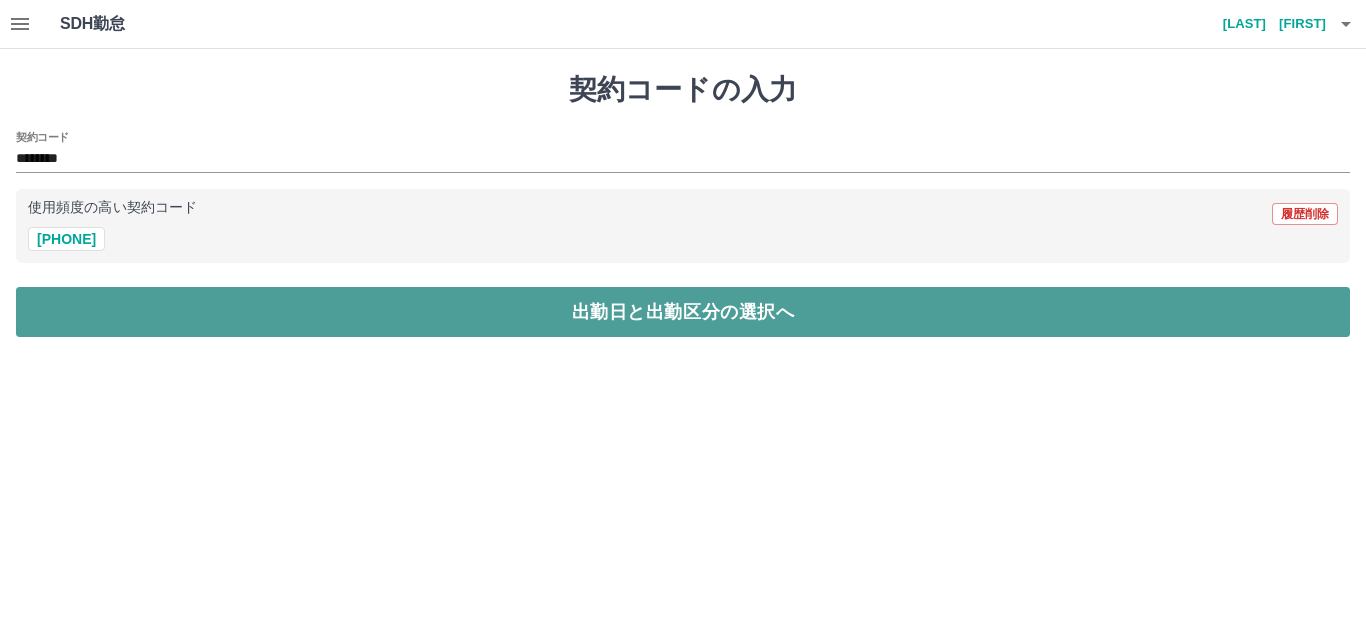 click on "出勤日と出勤区分の選択へ" at bounding box center (683, 312) 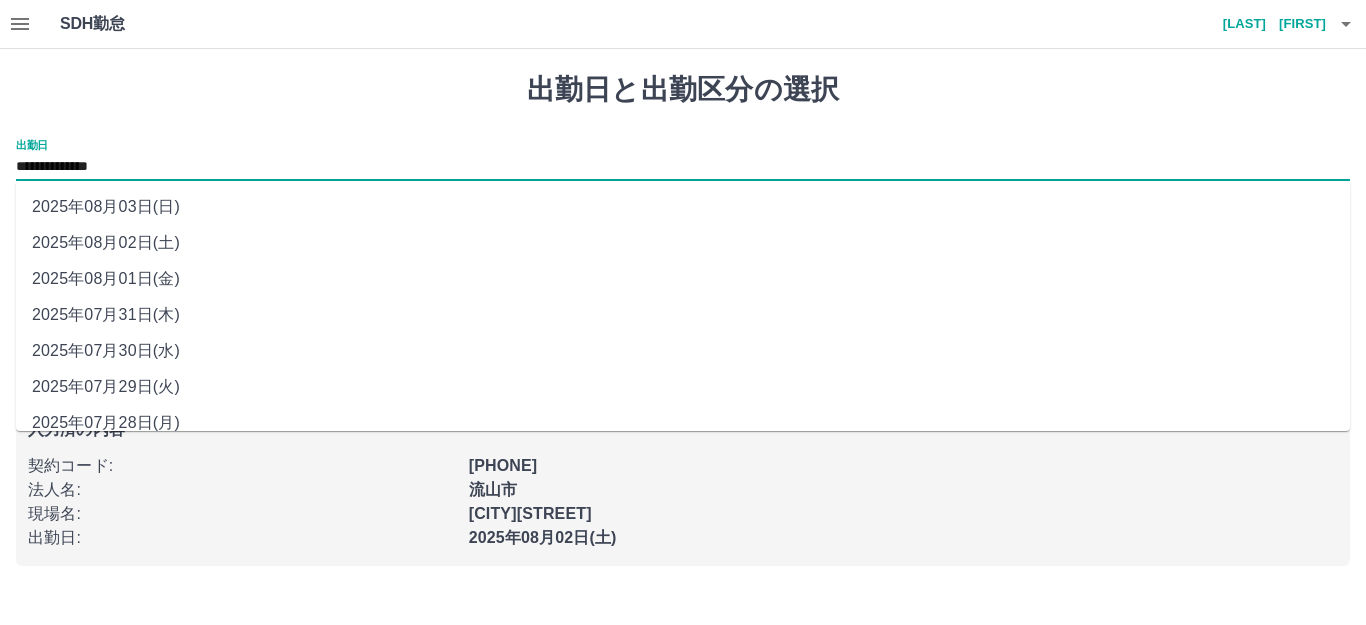click on "**********" at bounding box center [683, 167] 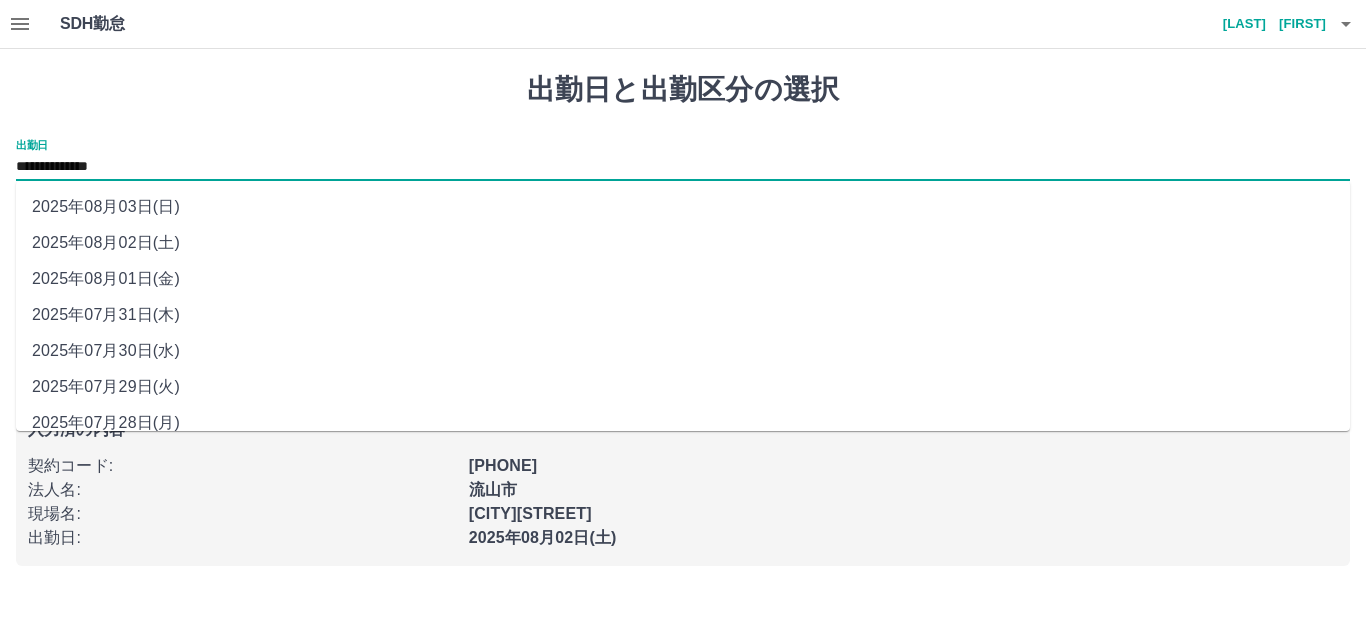 click on "2025年08月03日(日)" at bounding box center [683, 207] 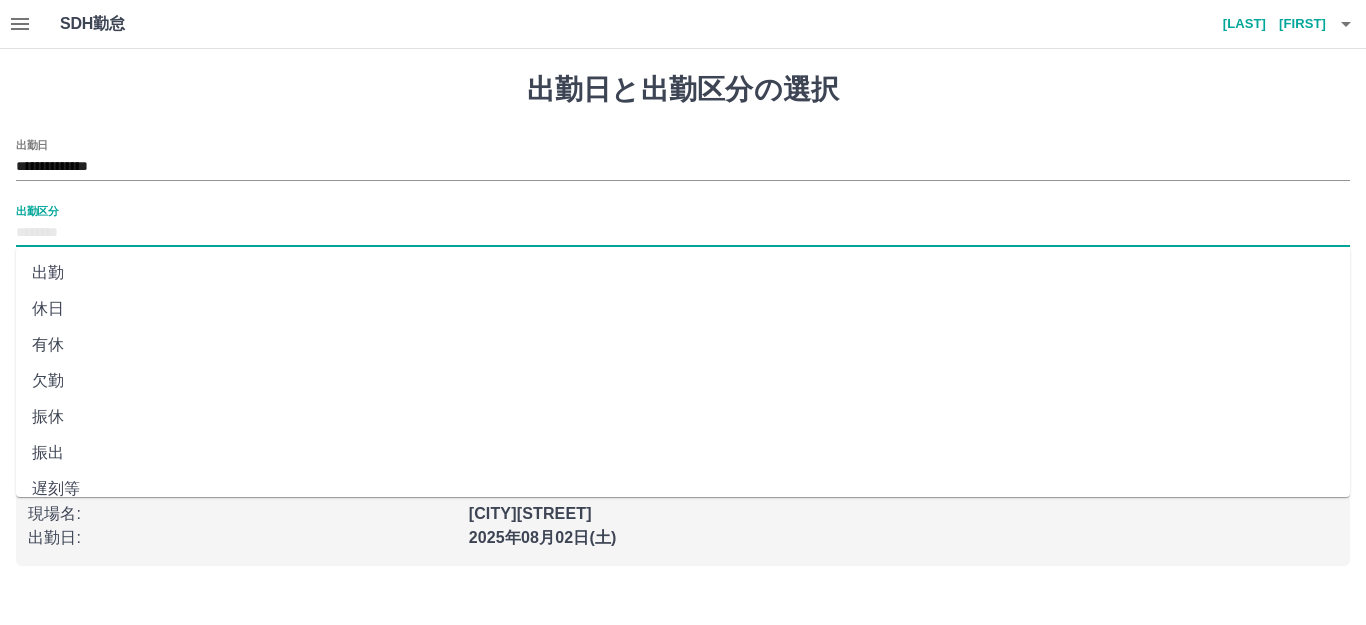 click on "出勤区分" at bounding box center (683, 233) 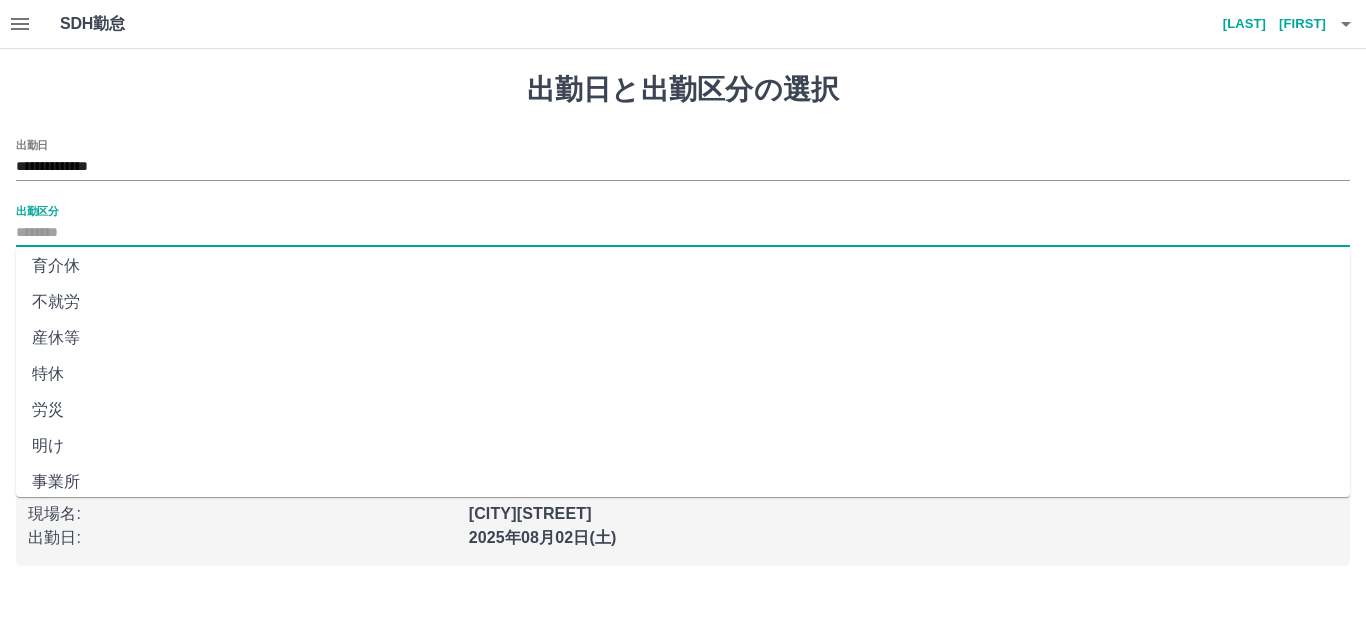 scroll, scrollTop: 414, scrollLeft: 0, axis: vertical 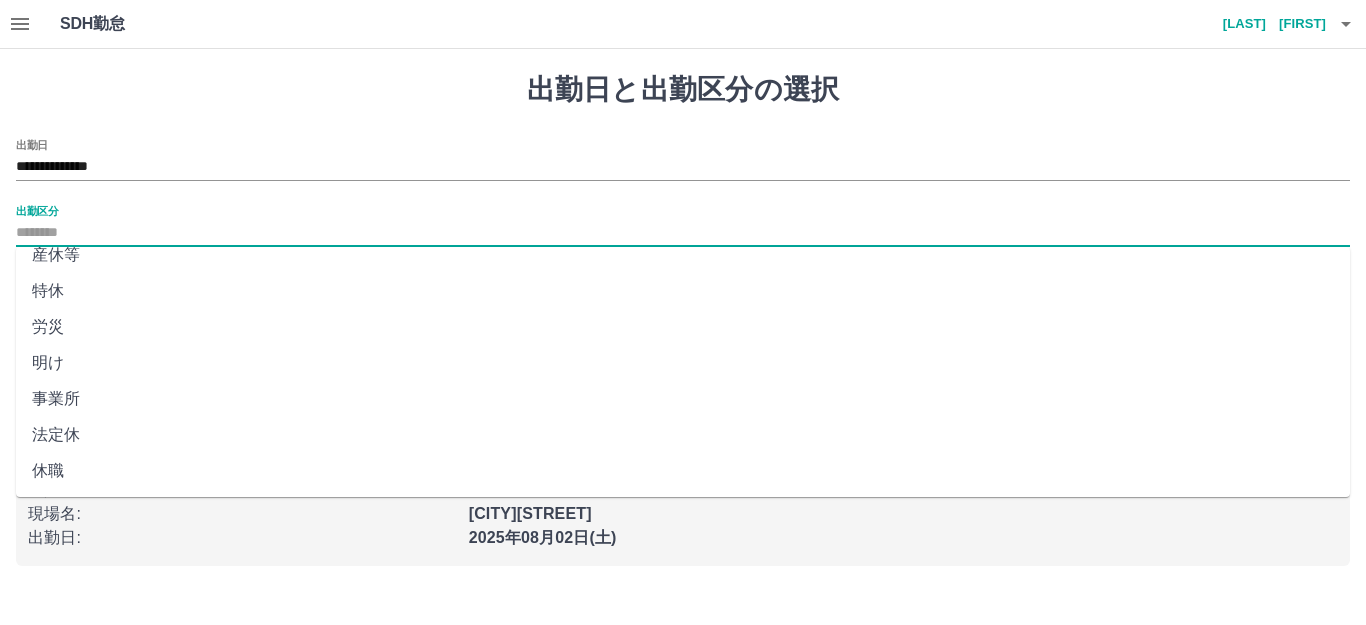 click on "法定休" at bounding box center (683, 435) 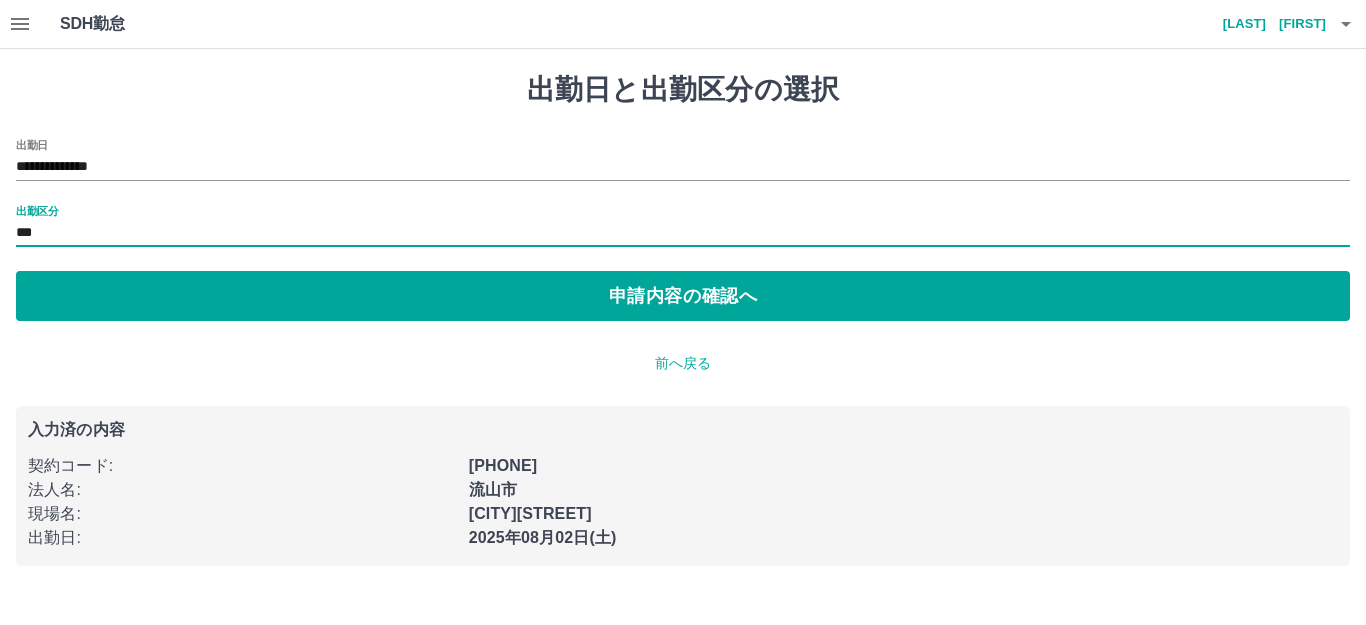 type on "***" 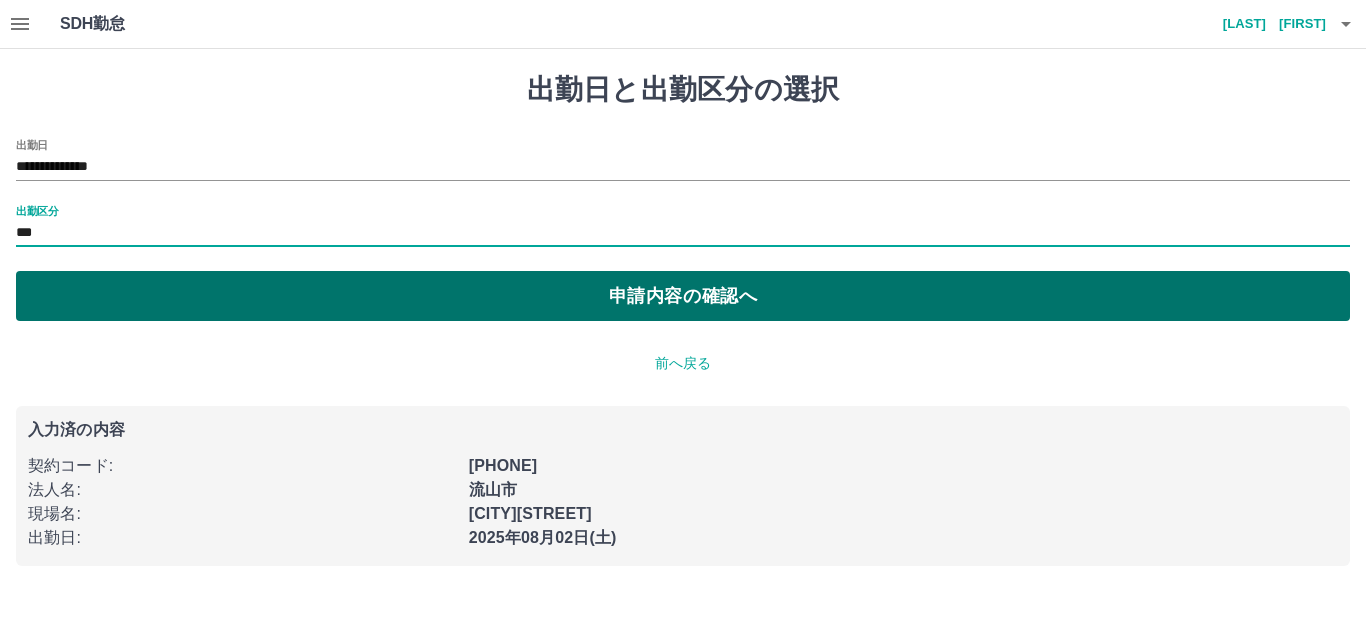 click on "申請内容の確認へ" at bounding box center [683, 296] 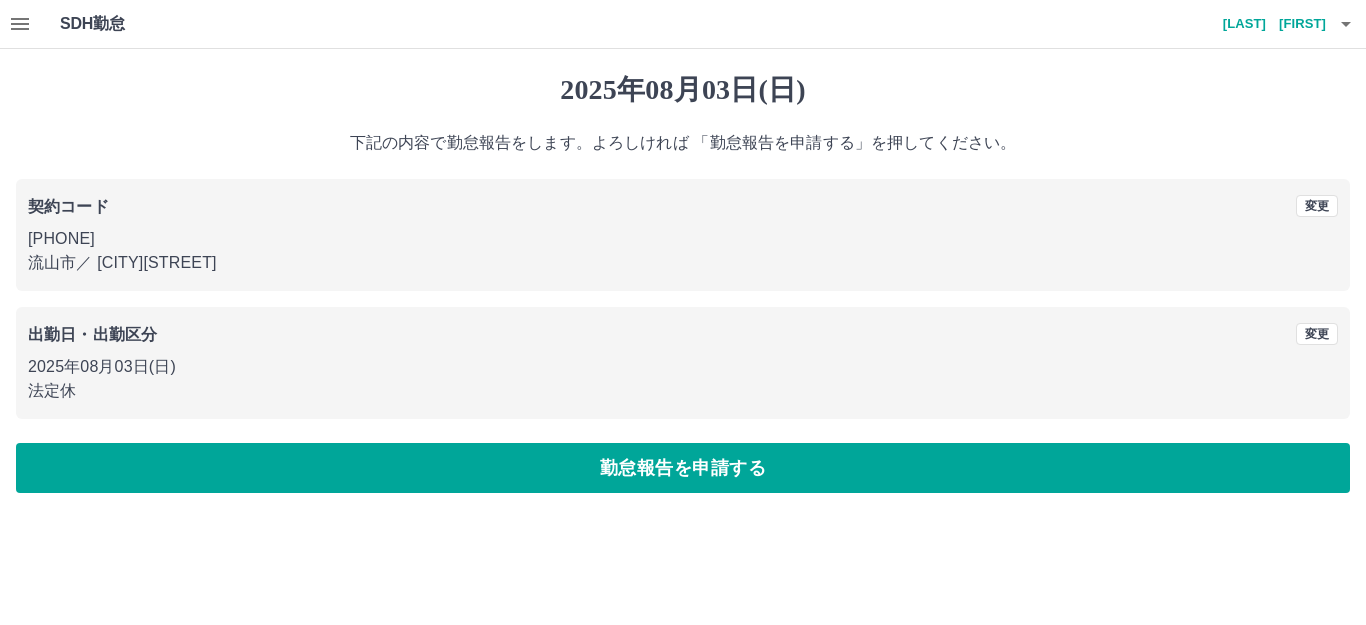 drag, startPoint x: 378, startPoint y: 468, endPoint x: 447, endPoint y: 342, distance: 143.65584 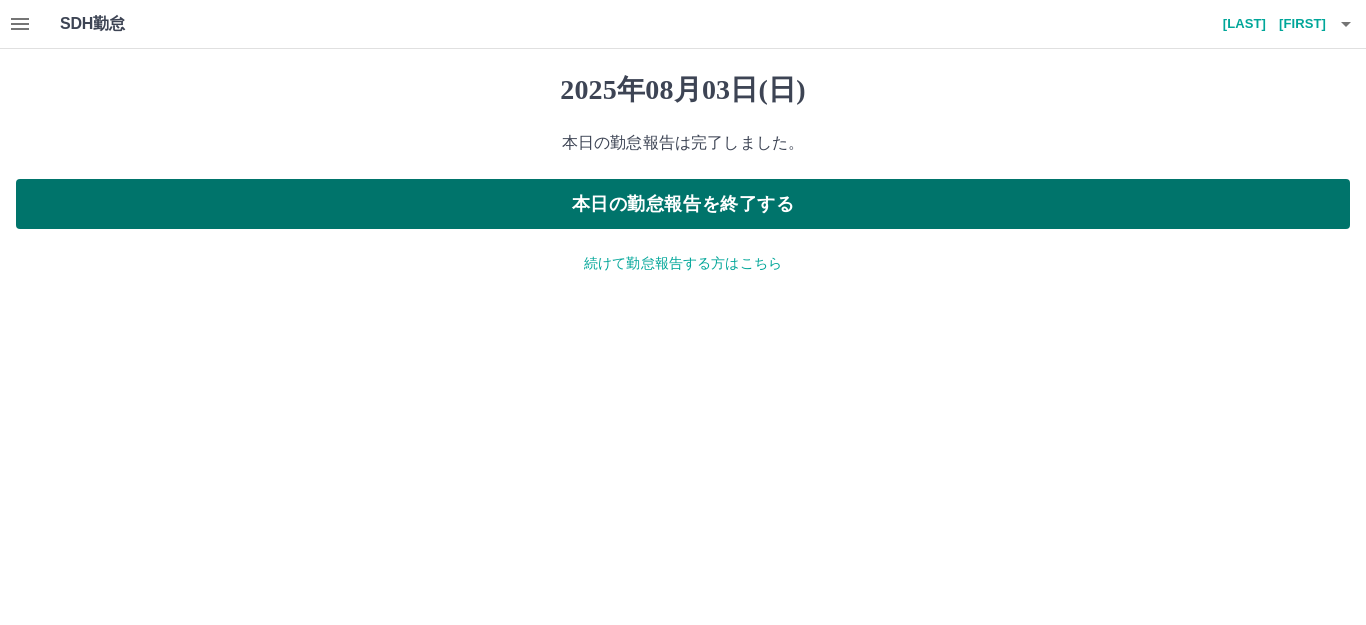 click on "本日の勤怠報告を終了する" at bounding box center (683, 204) 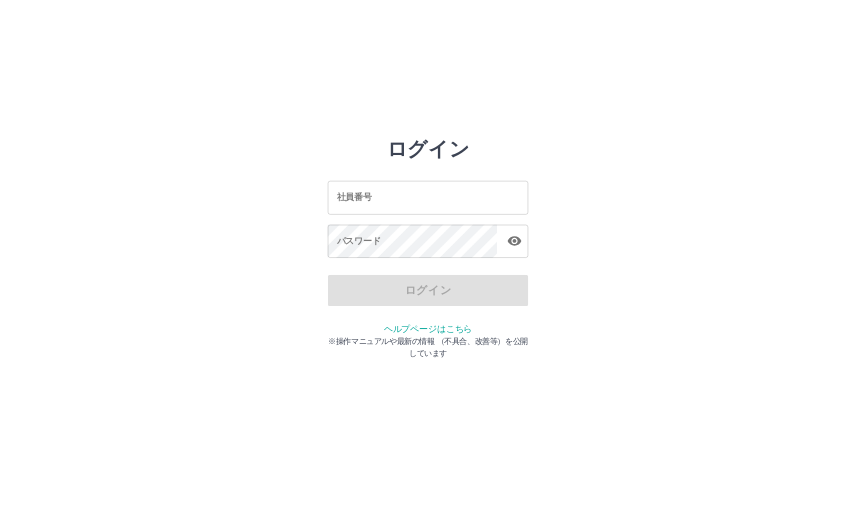 scroll, scrollTop: 0, scrollLeft: 0, axis: both 